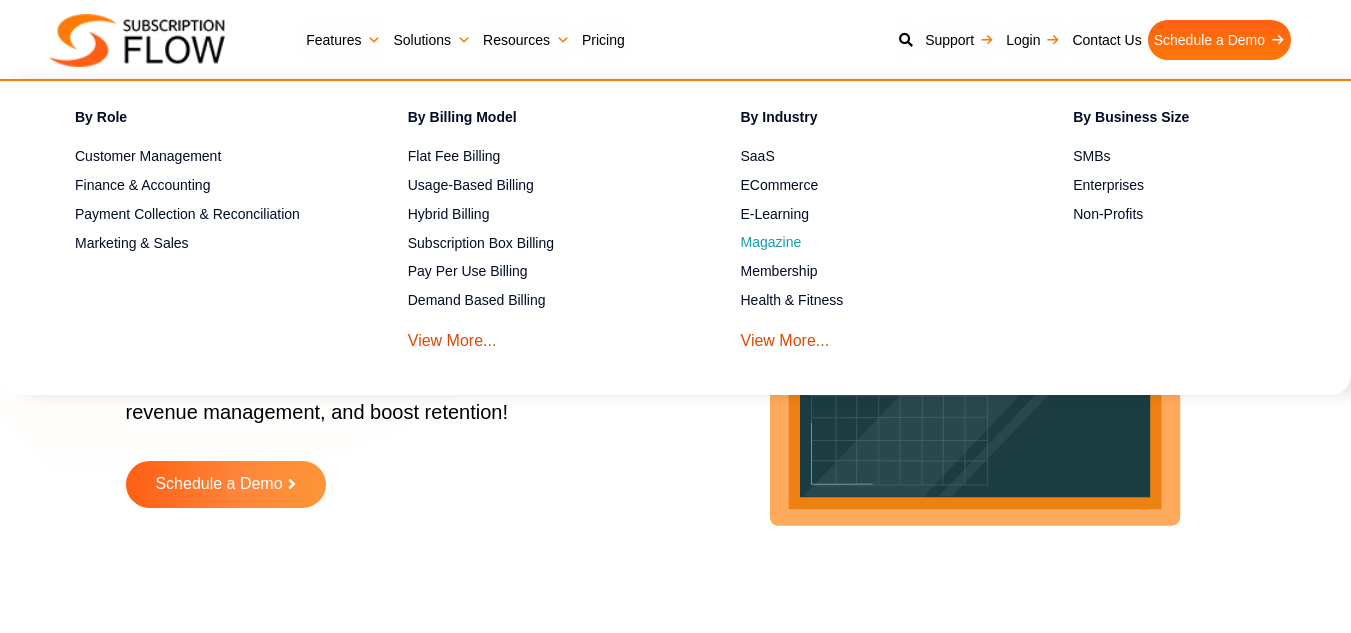 scroll, scrollTop: 0, scrollLeft: 0, axis: both 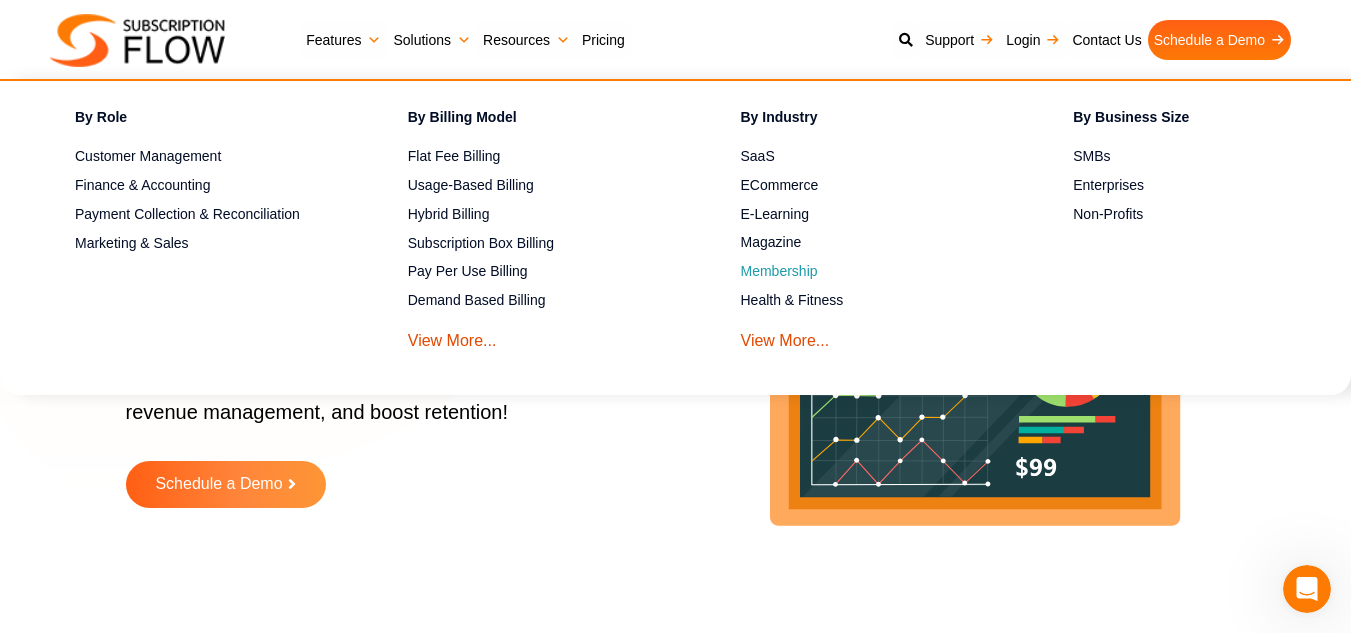 click on "Membership" at bounding box center [872, 272] 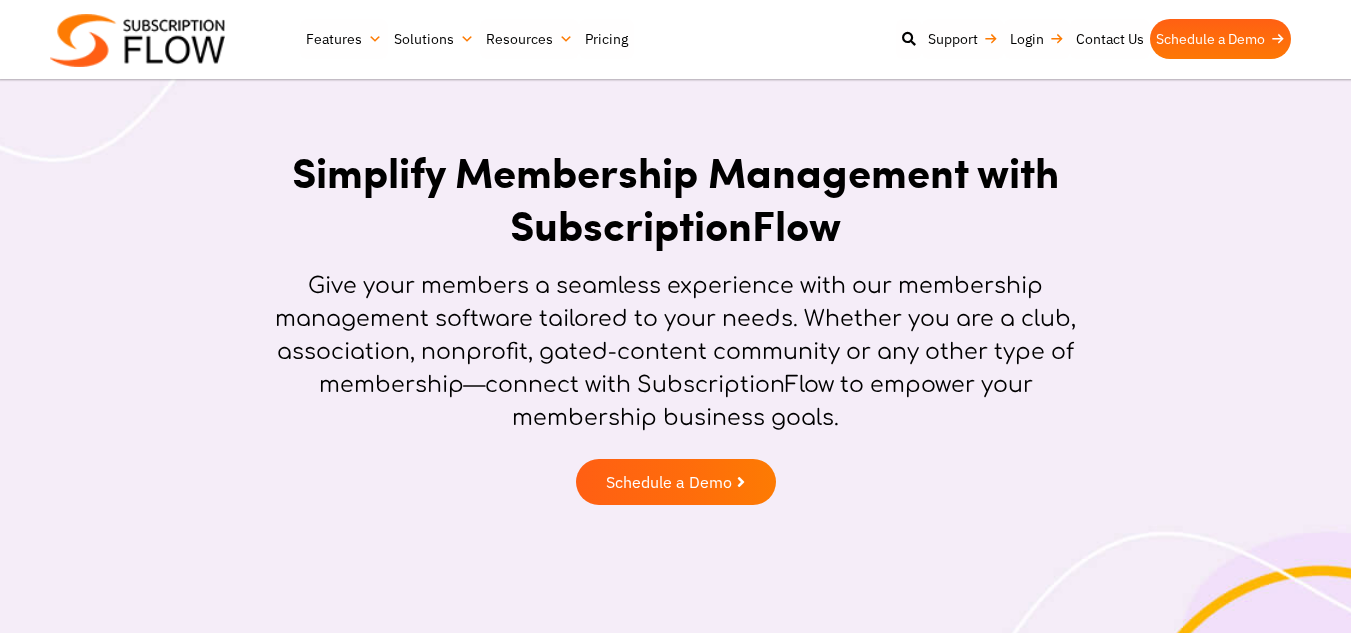 scroll, scrollTop: 0, scrollLeft: 0, axis: both 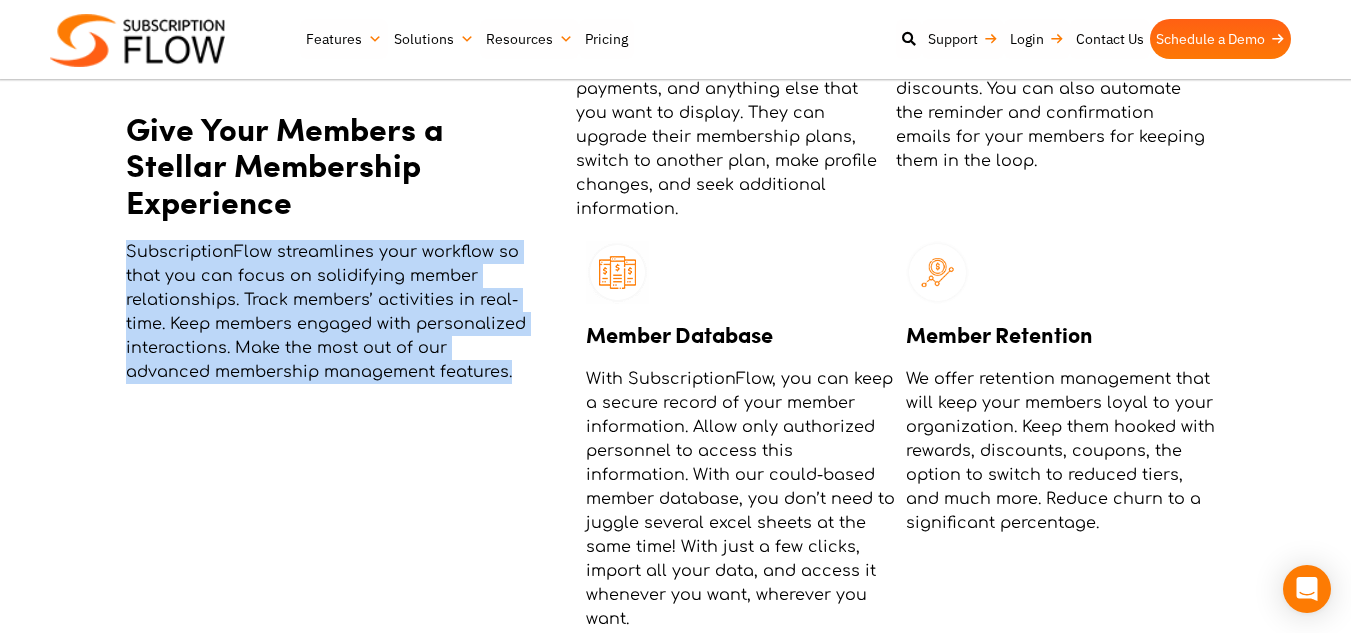 drag, startPoint x: 508, startPoint y: 341, endPoint x: 128, endPoint y: 216, distance: 400.03125 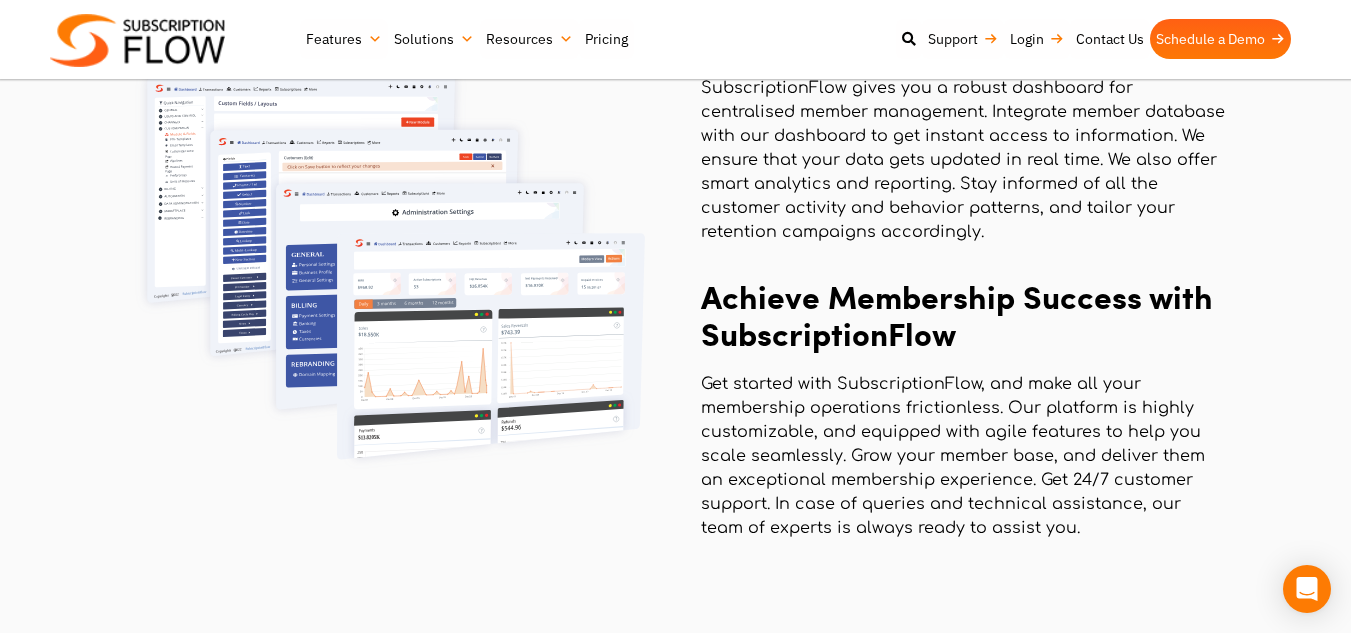 scroll, scrollTop: 3185, scrollLeft: 0, axis: vertical 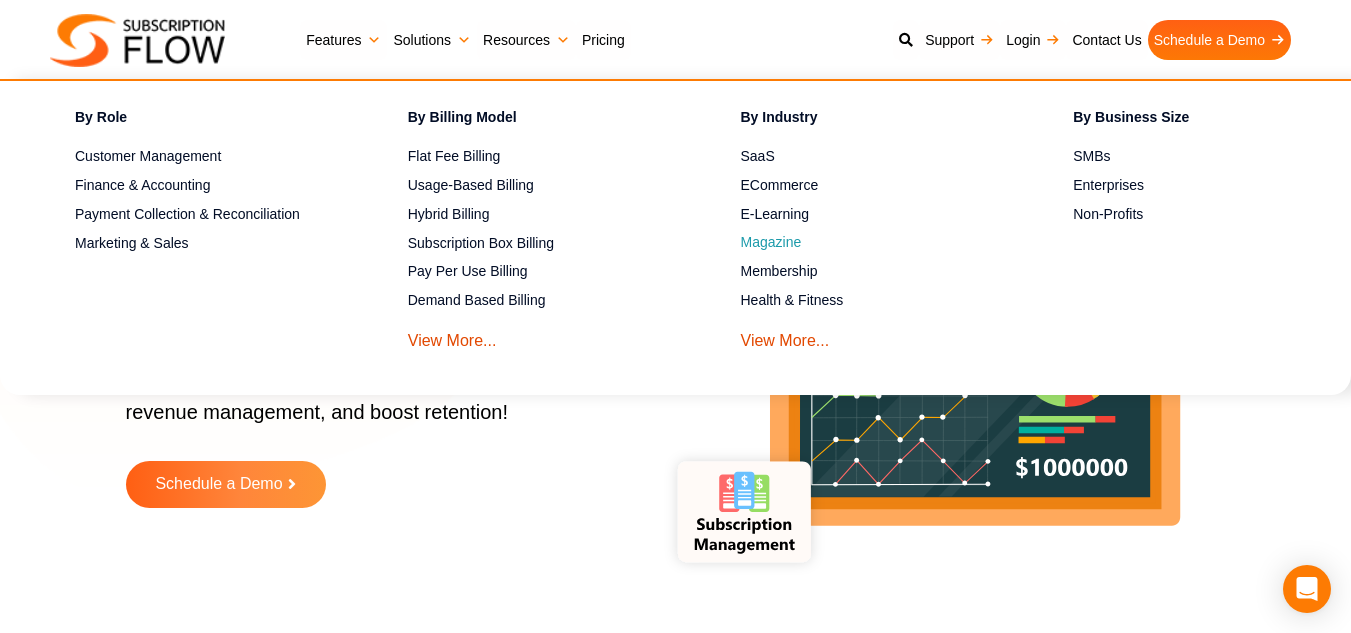 drag, startPoint x: 786, startPoint y: 268, endPoint x: 774, endPoint y: 238, distance: 32.31099 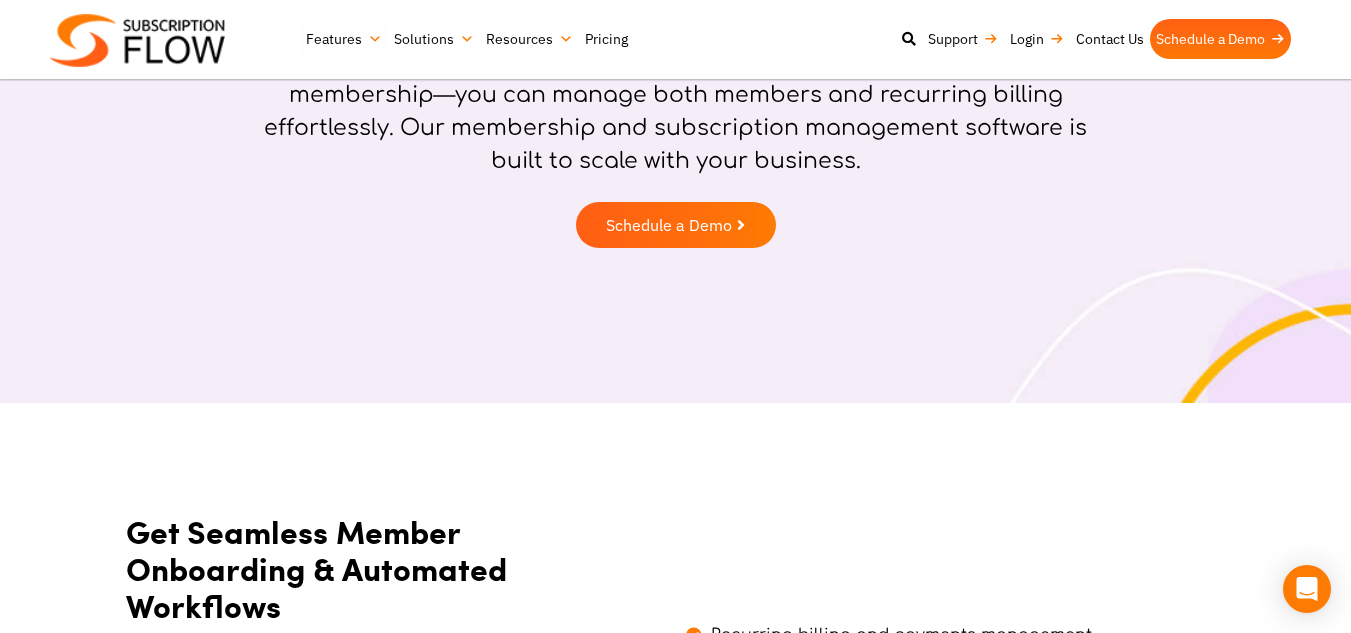 scroll, scrollTop: 300, scrollLeft: 0, axis: vertical 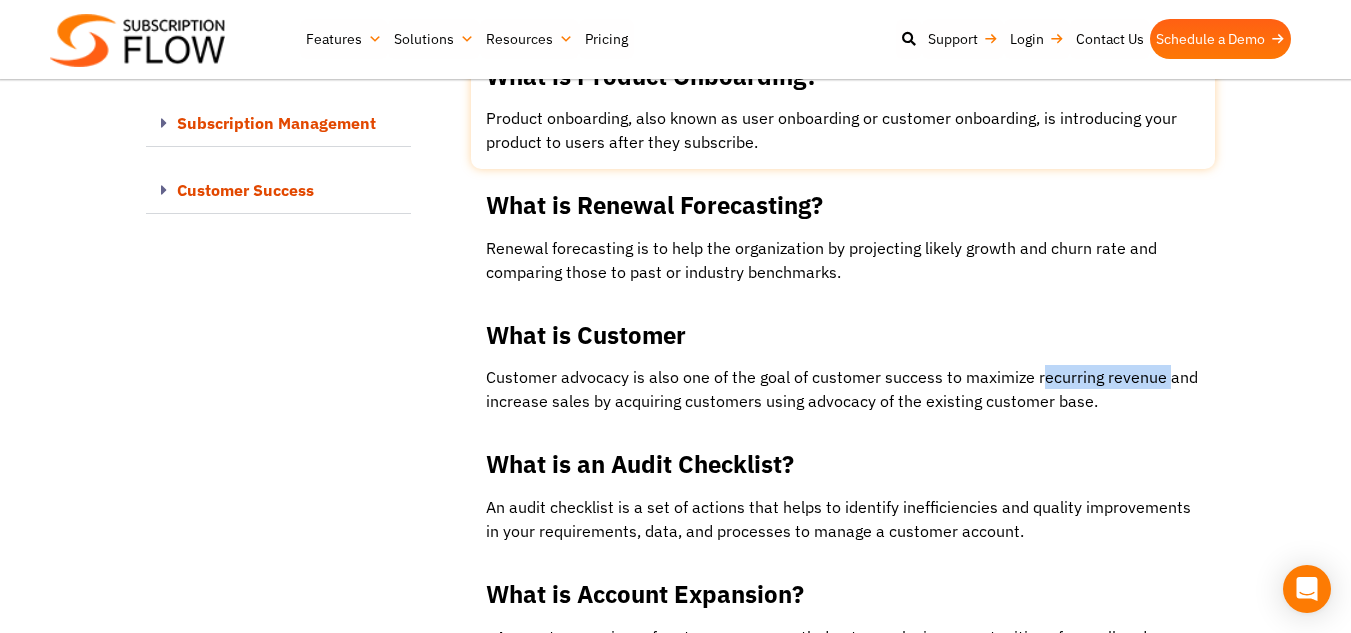 click at bounding box center [843, 105] 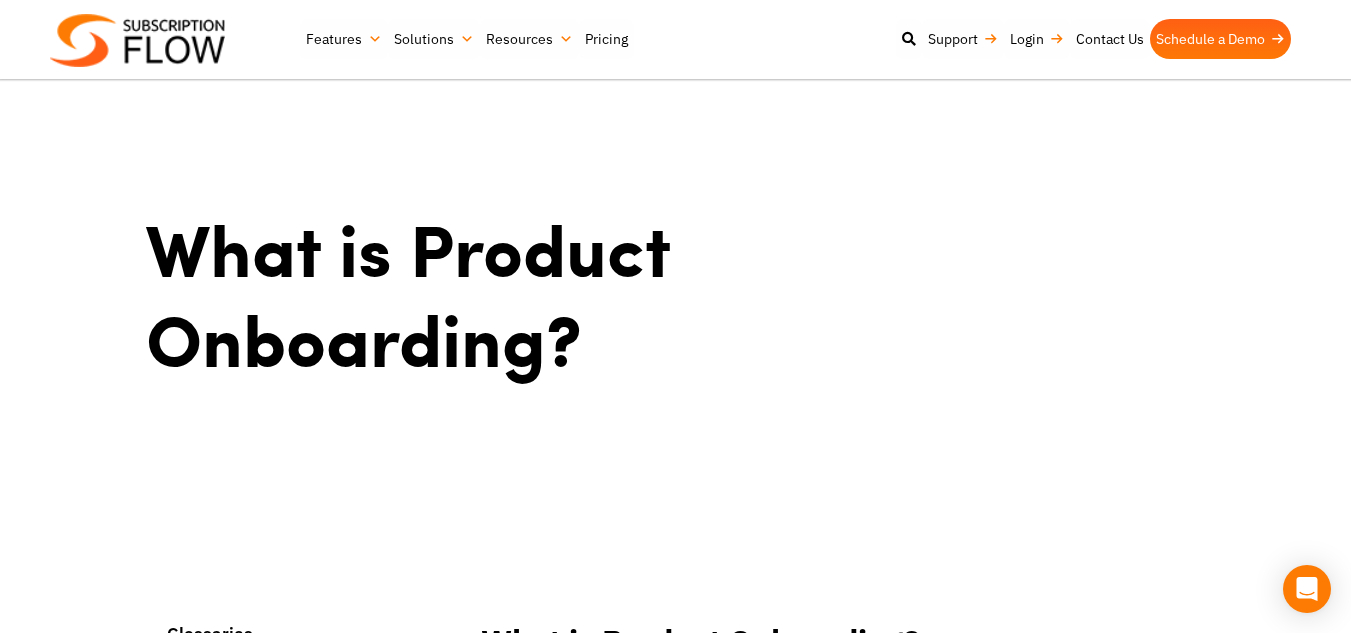 scroll, scrollTop: 0, scrollLeft: 0, axis: both 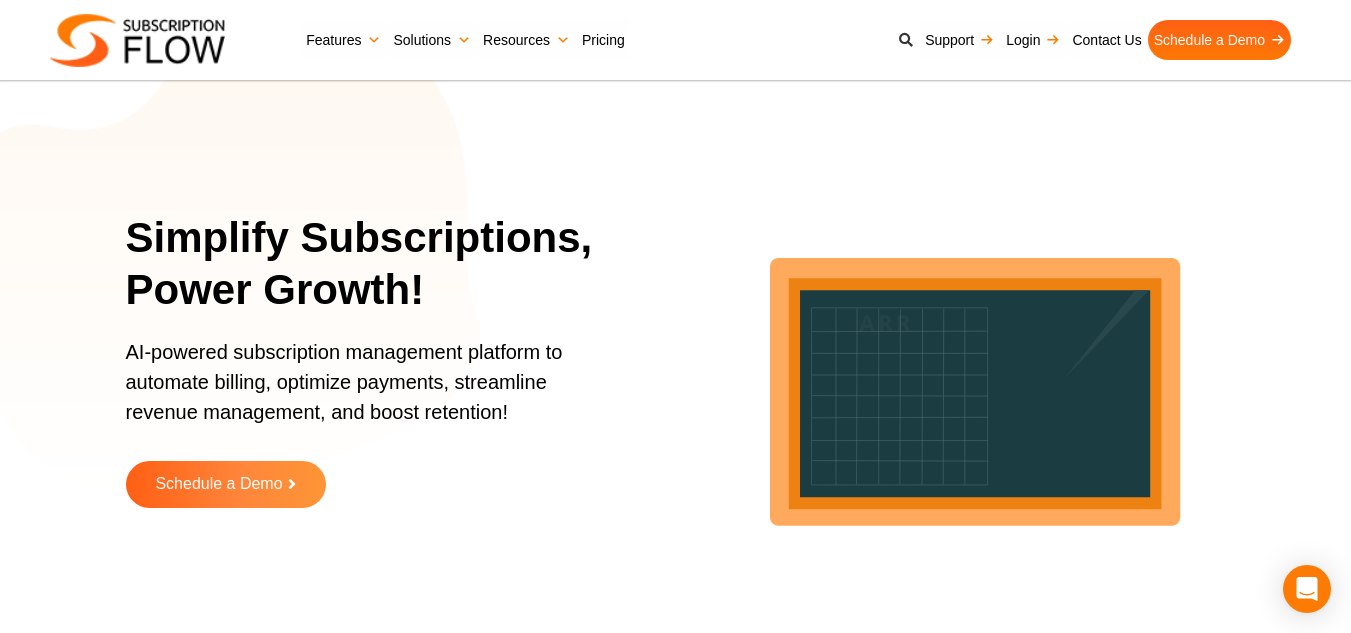 click at bounding box center [906, 40] 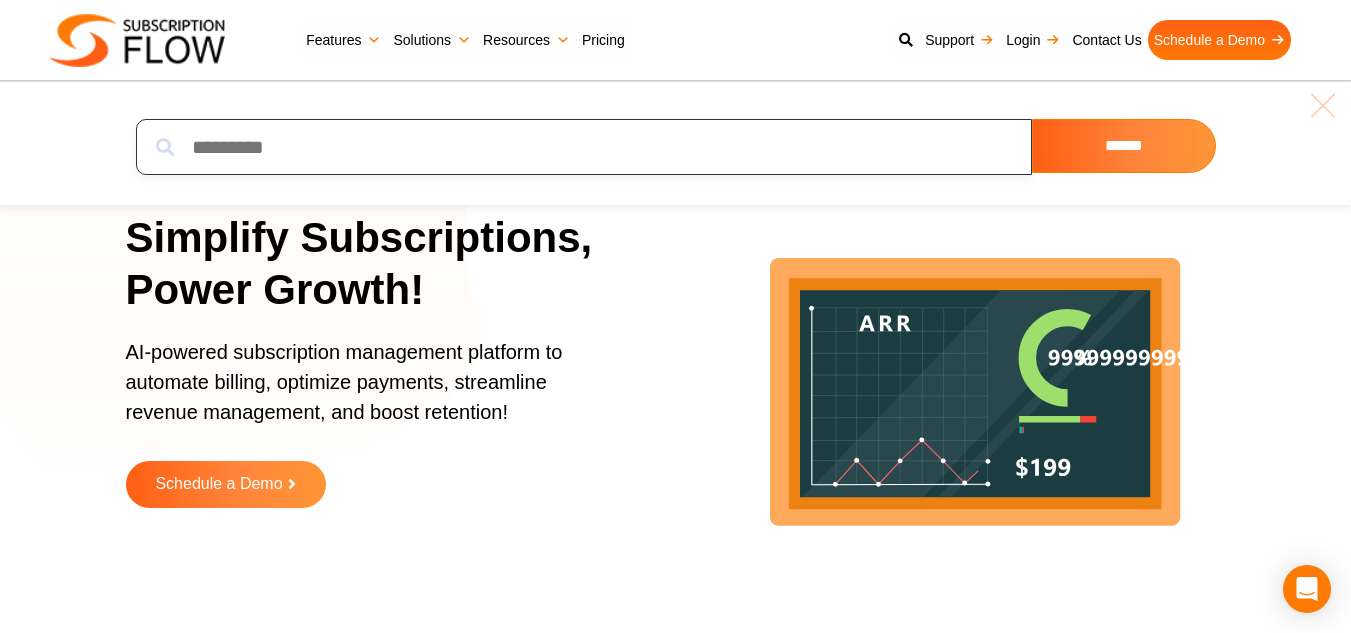 click at bounding box center [584, 147] 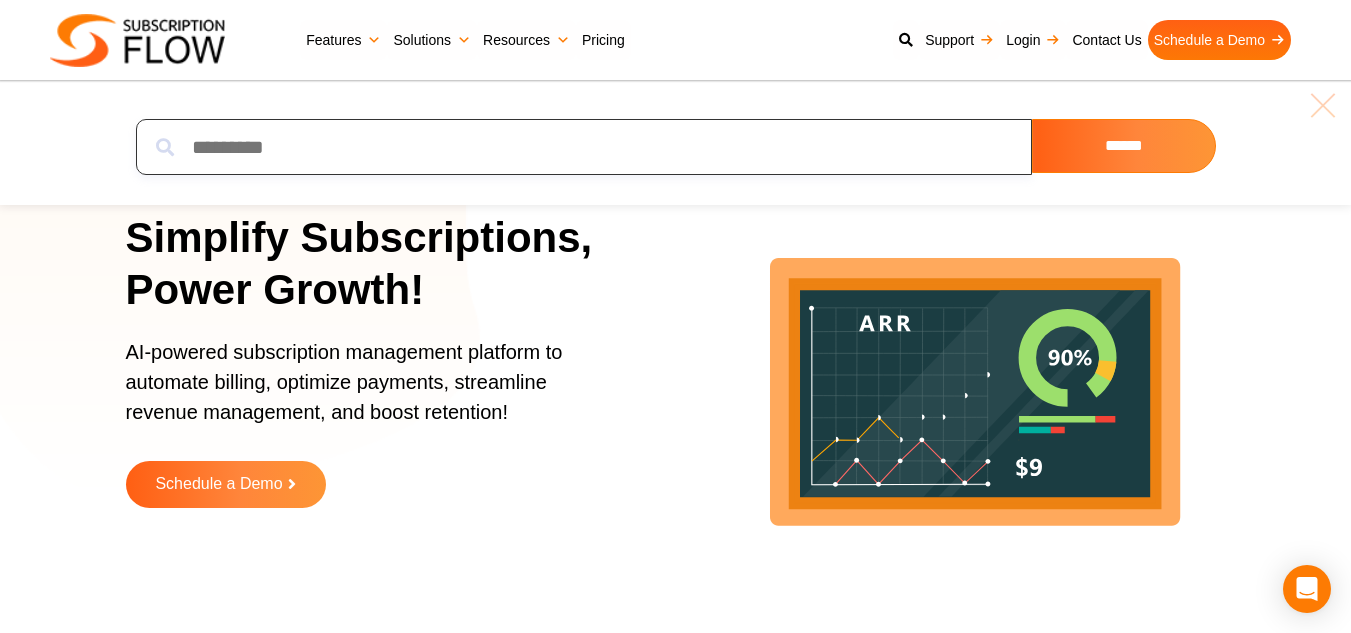 paste on "**********" 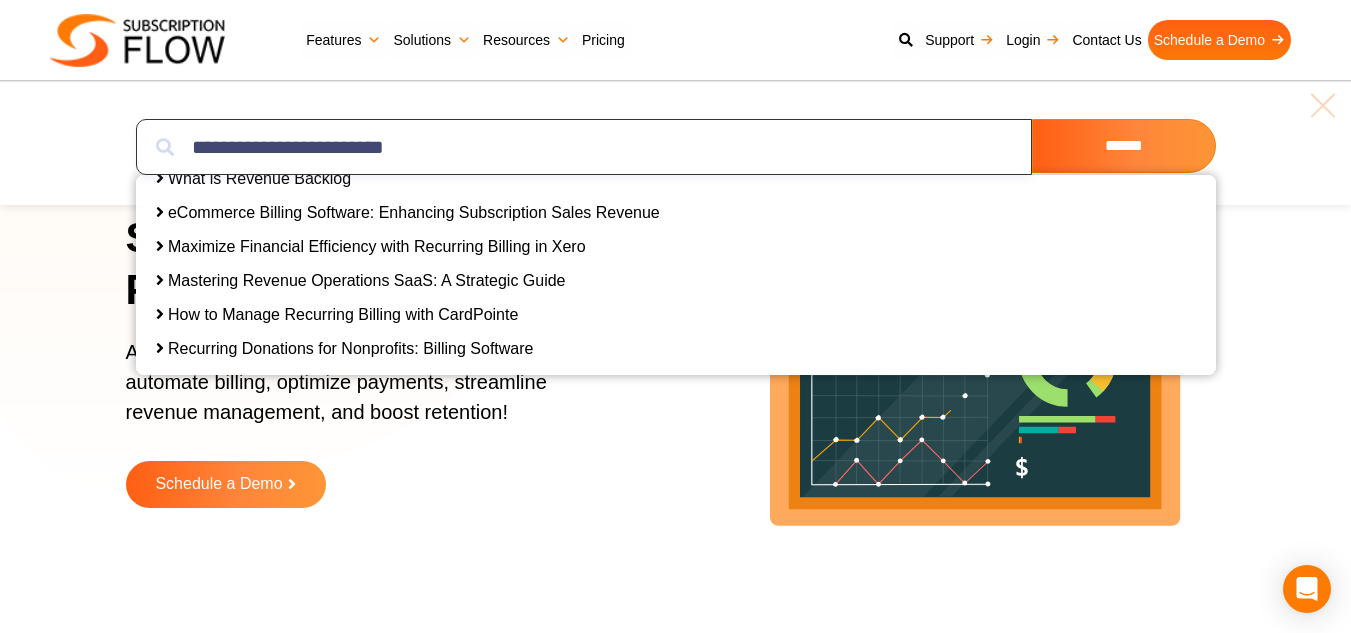 scroll, scrollTop: 400, scrollLeft: 0, axis: vertical 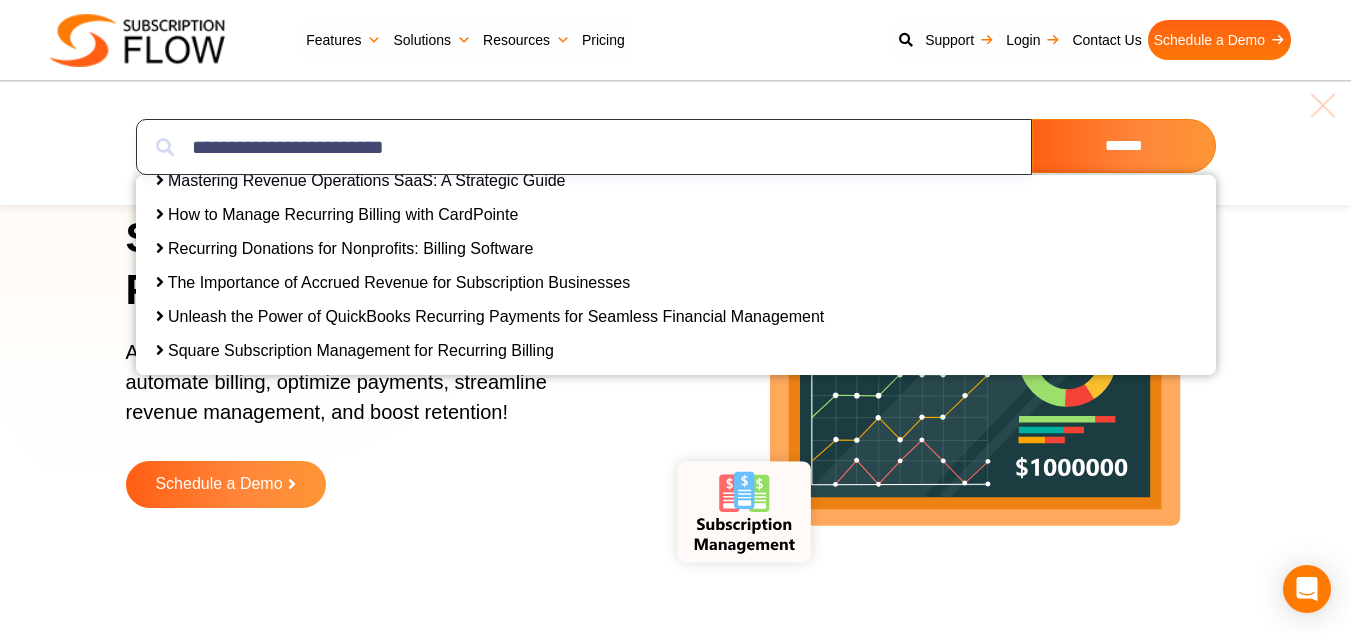 click on "**********" at bounding box center (584, 147) 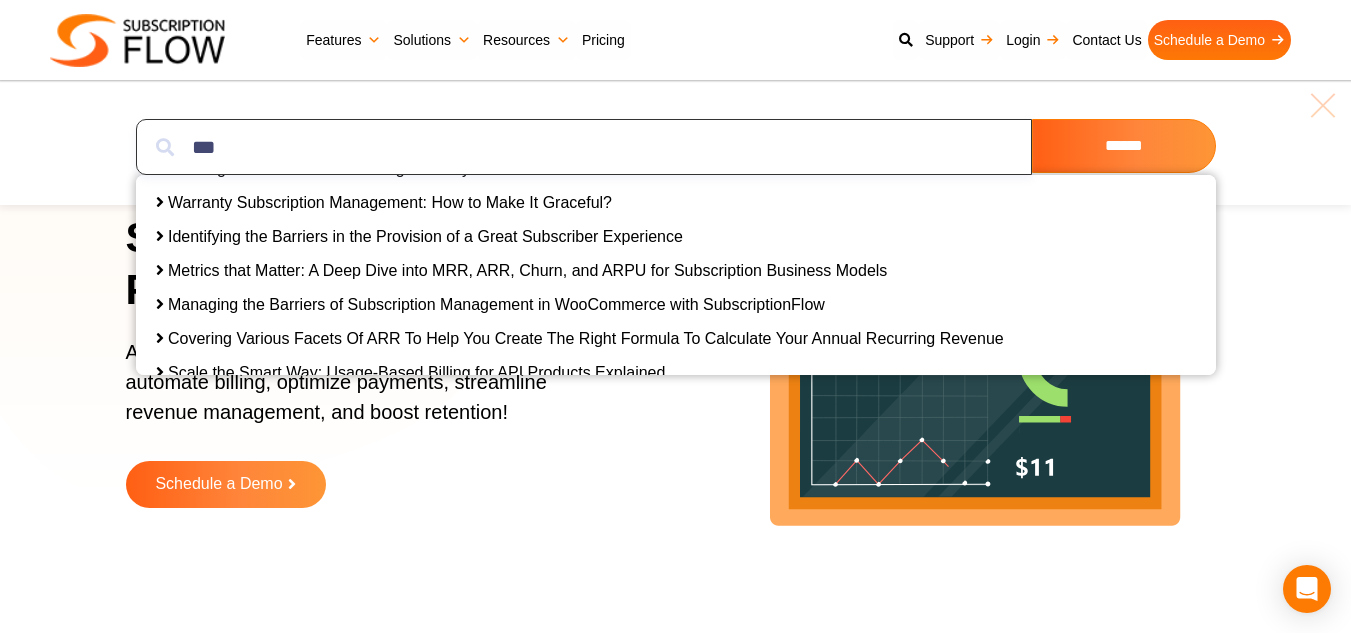 scroll, scrollTop: 100, scrollLeft: 0, axis: vertical 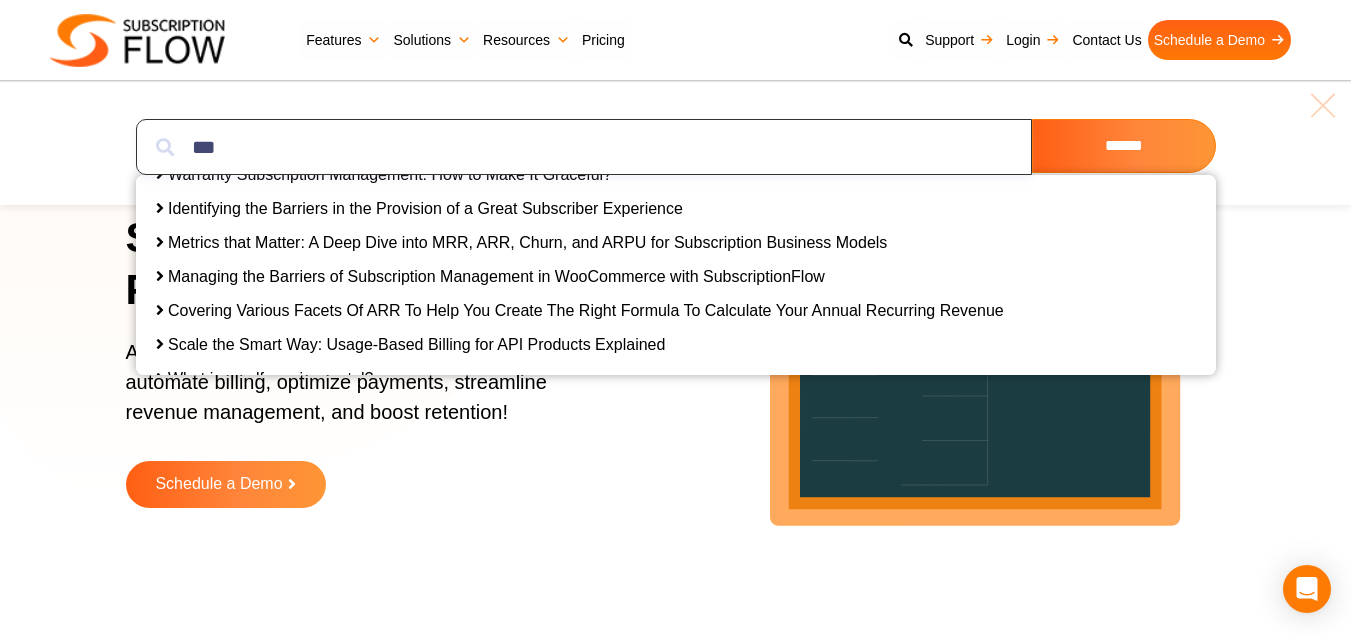 click on "***" at bounding box center (584, 147) 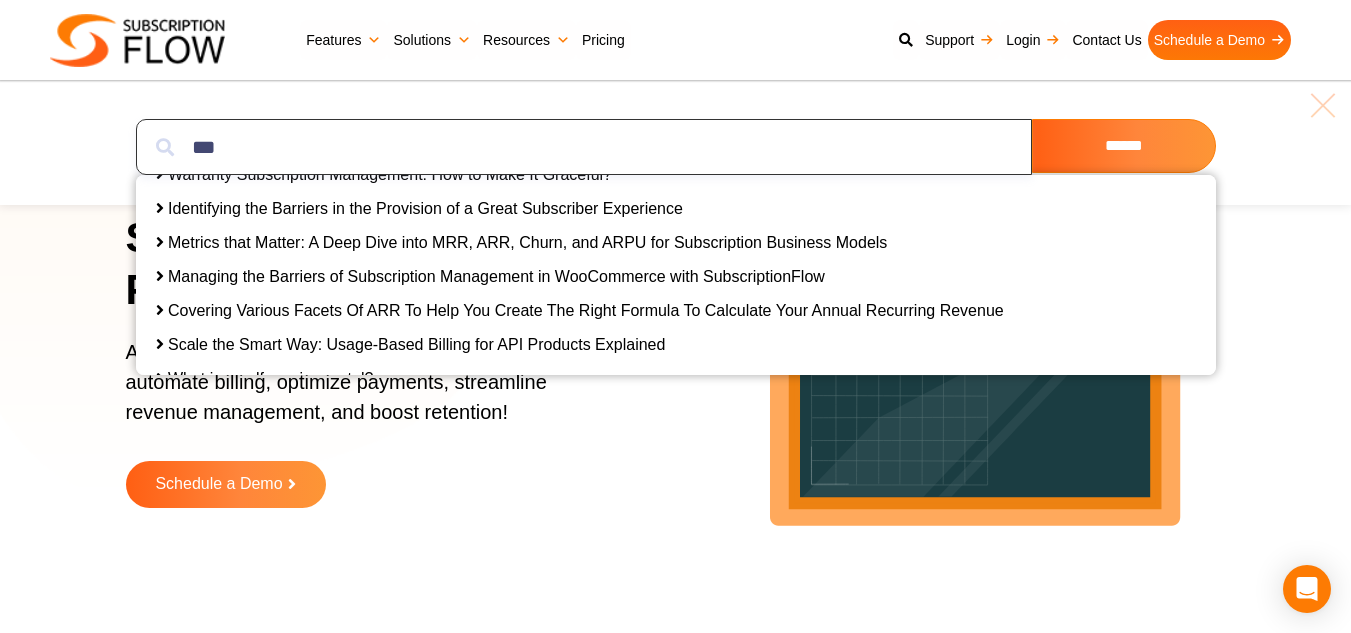 paste on "**********" 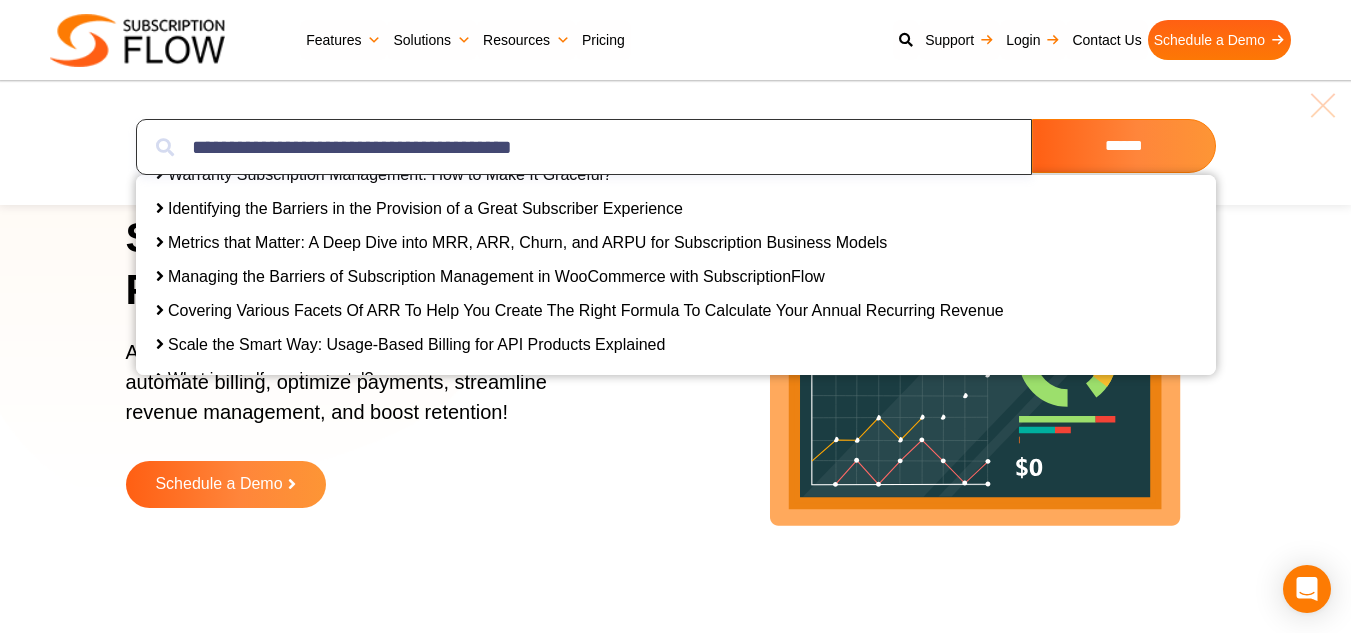 click on "**********" at bounding box center (584, 147) 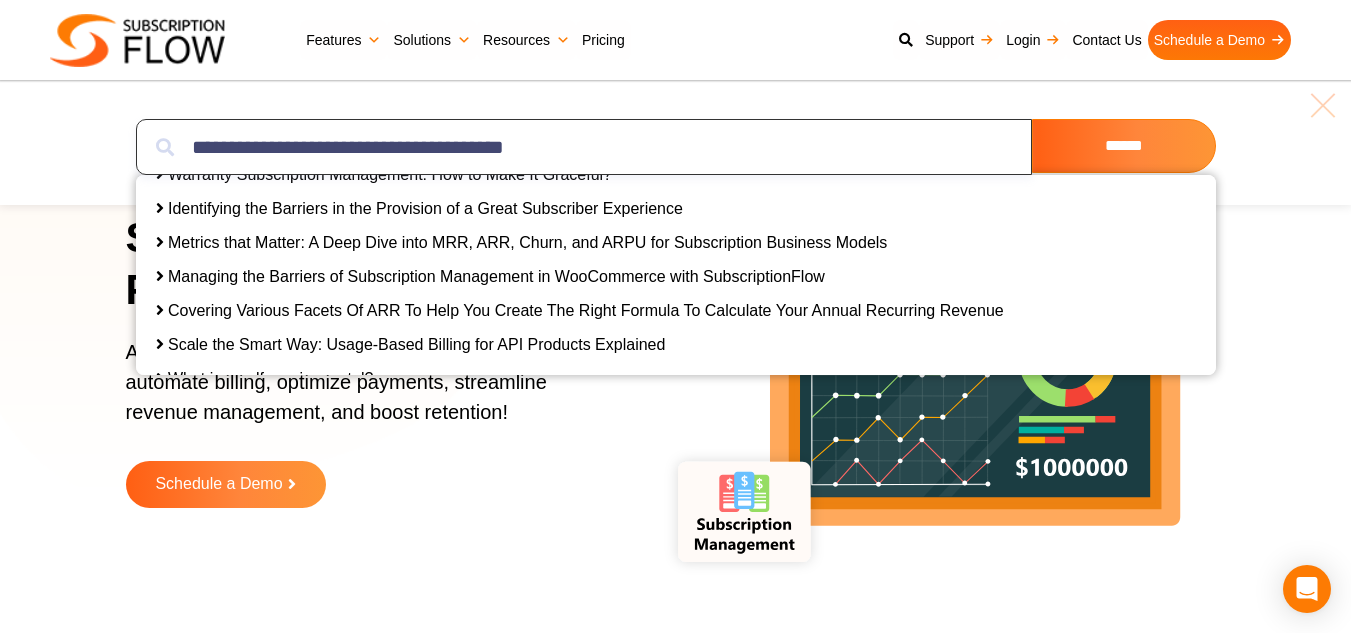 scroll, scrollTop: 0, scrollLeft: 0, axis: both 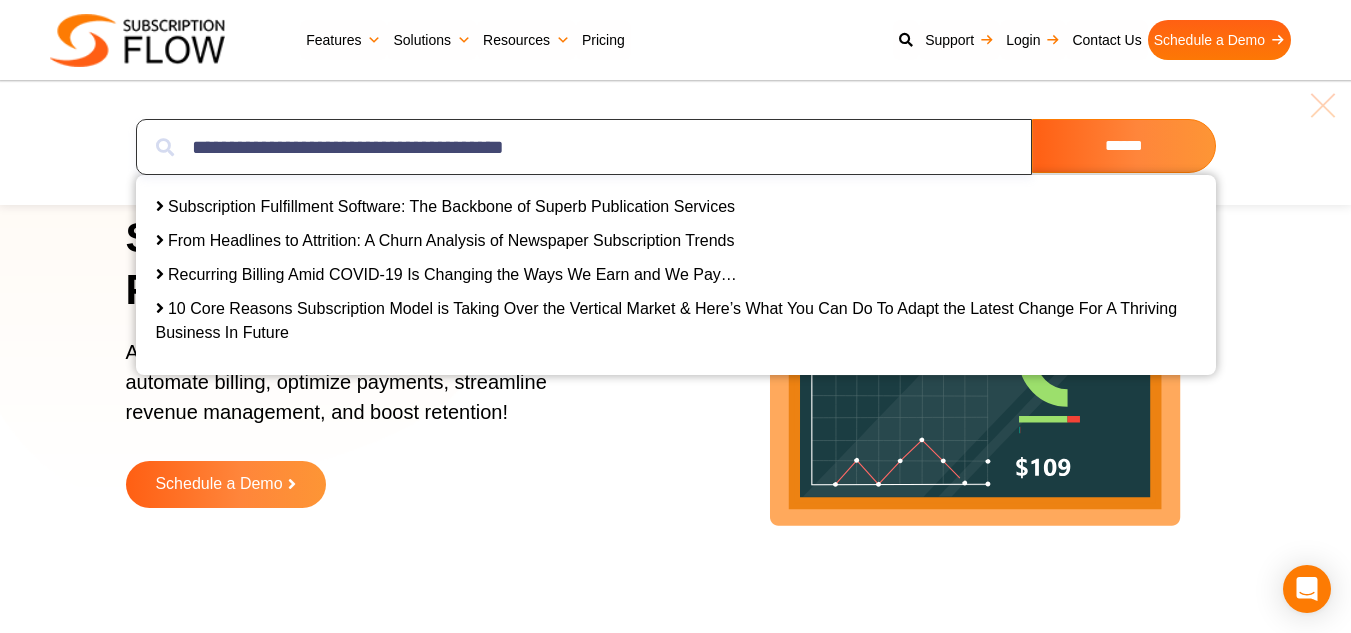 drag, startPoint x: 286, startPoint y: 141, endPoint x: 690, endPoint y: 141, distance: 404 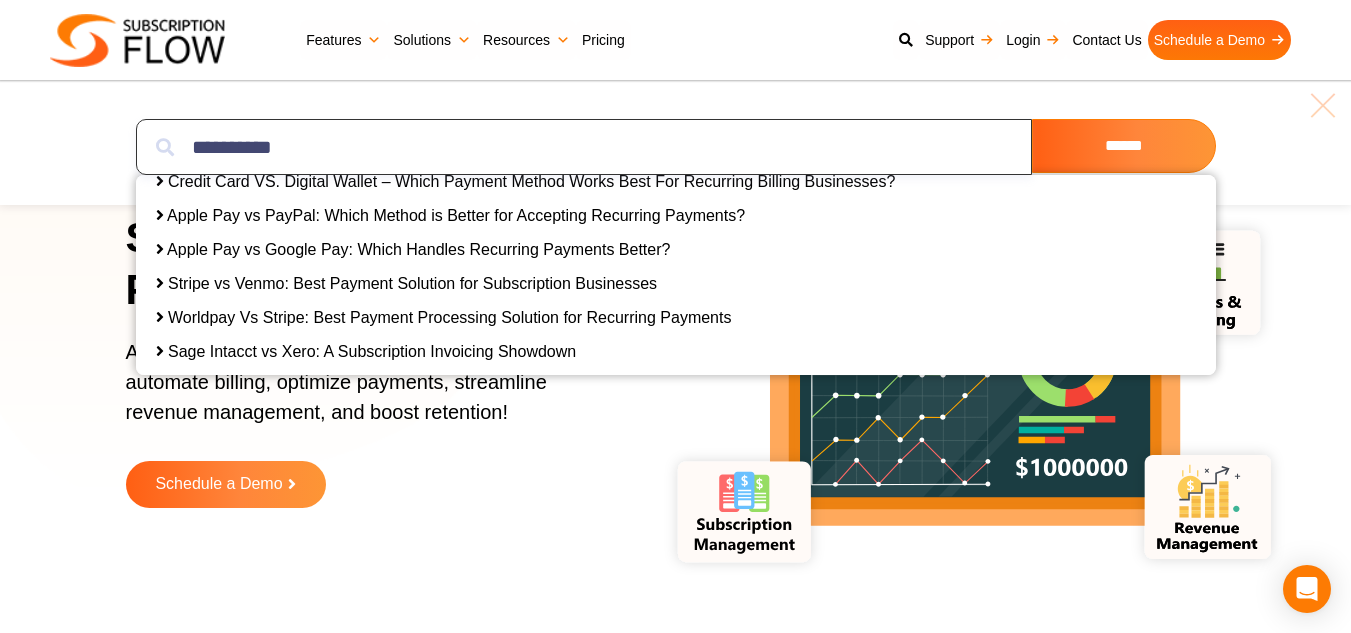 scroll, scrollTop: 0, scrollLeft: 0, axis: both 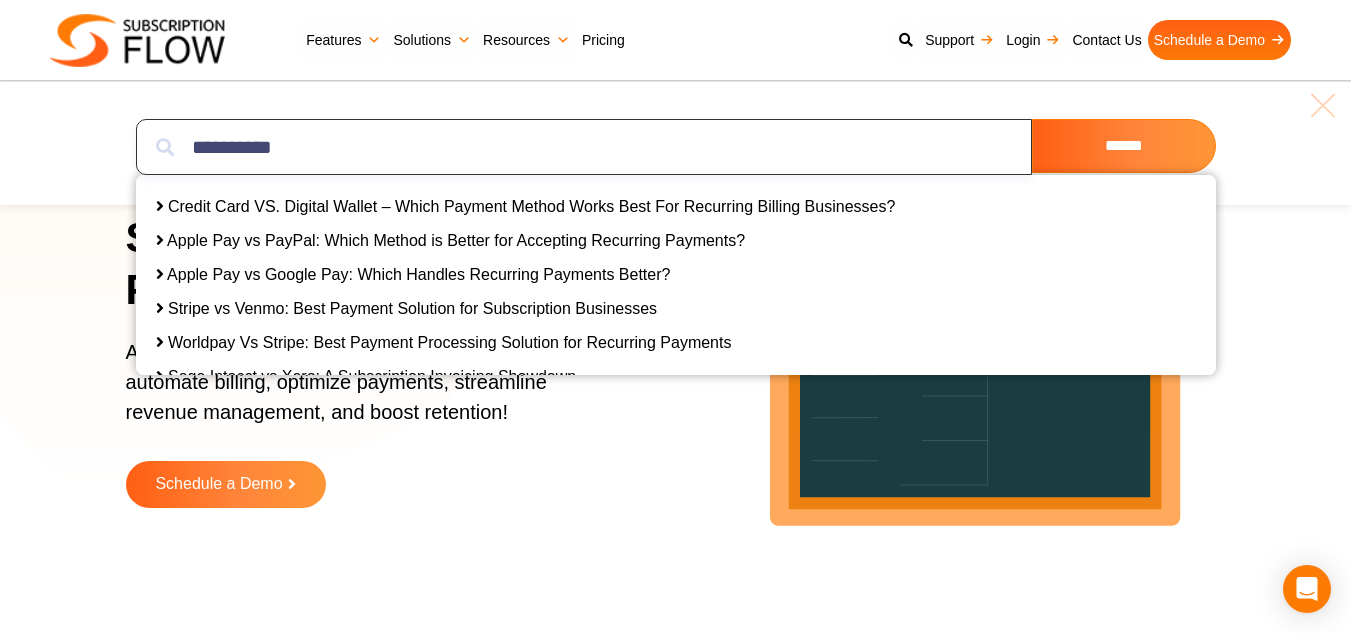 type on "**********" 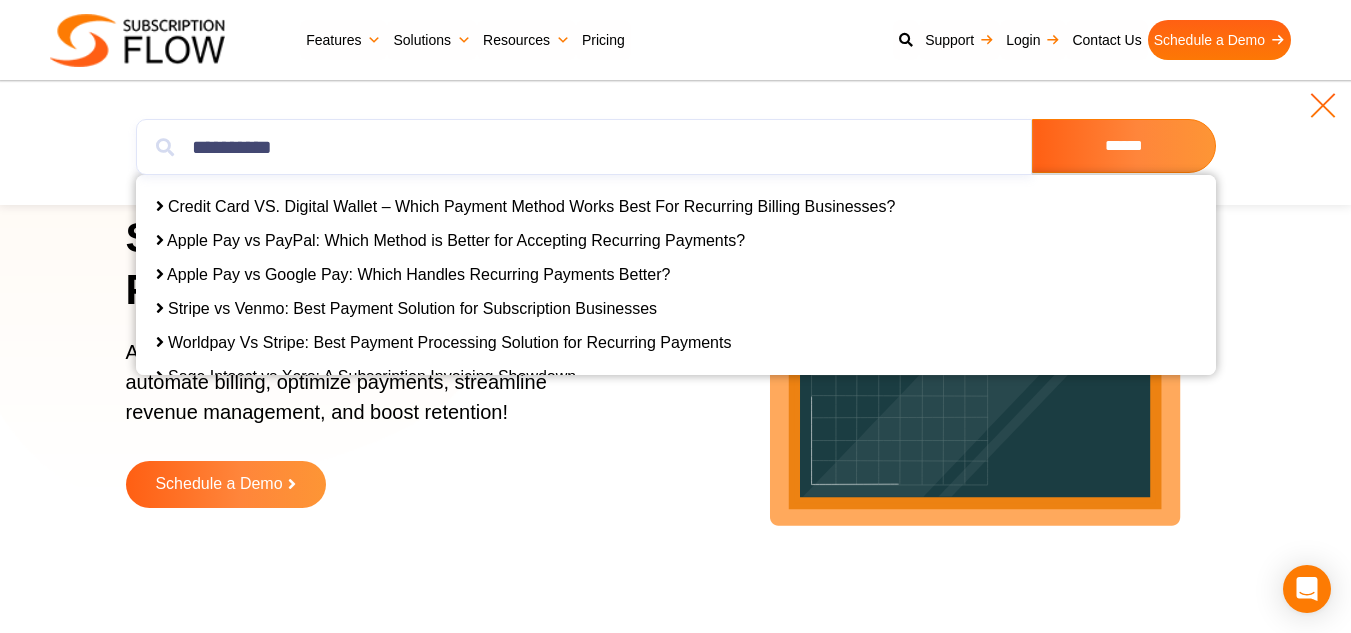 click at bounding box center [1323, 105] 